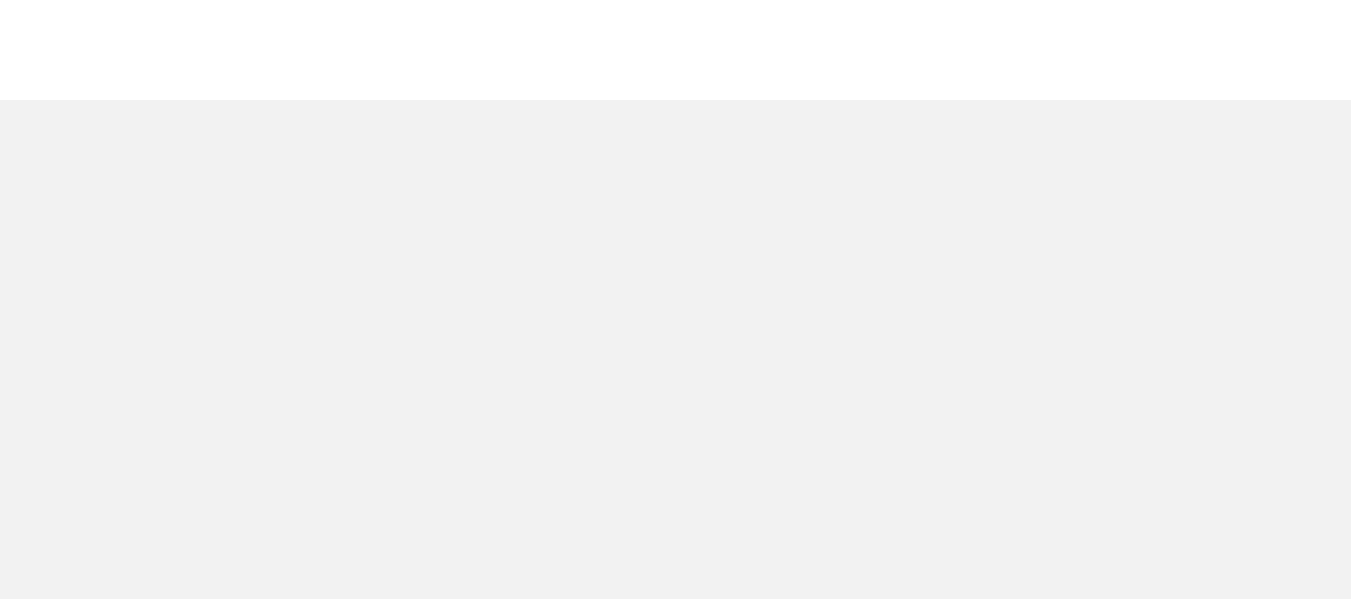 scroll, scrollTop: 0, scrollLeft: 0, axis: both 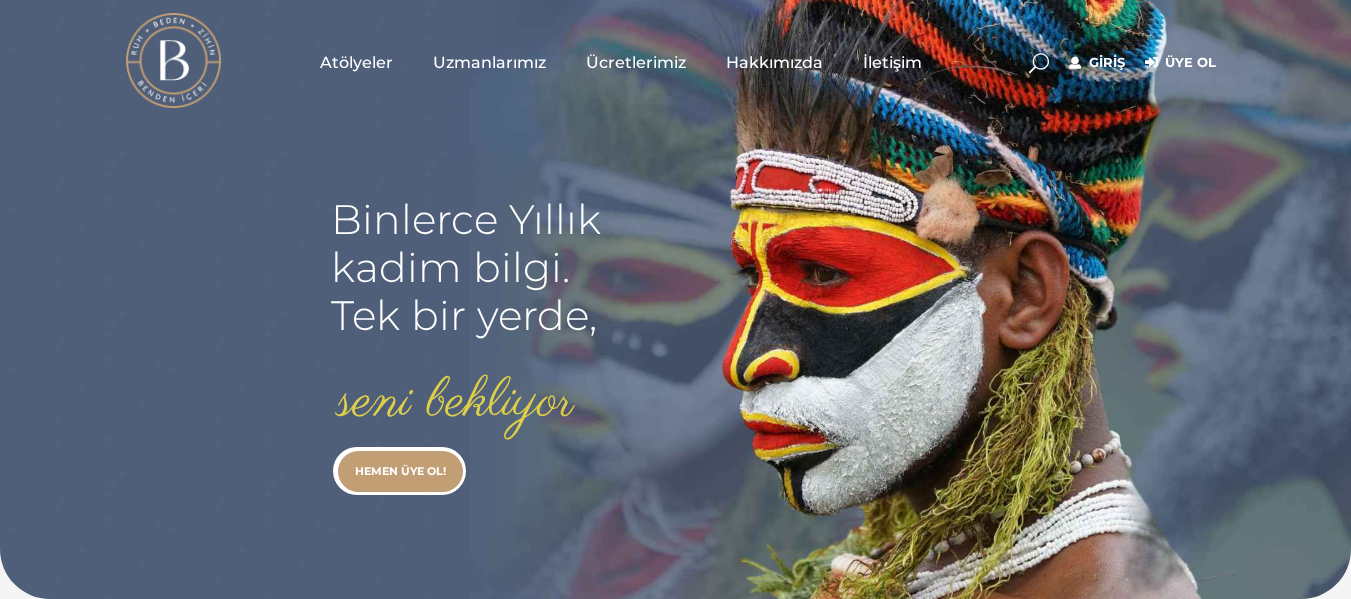 type on "[EMAIL]" 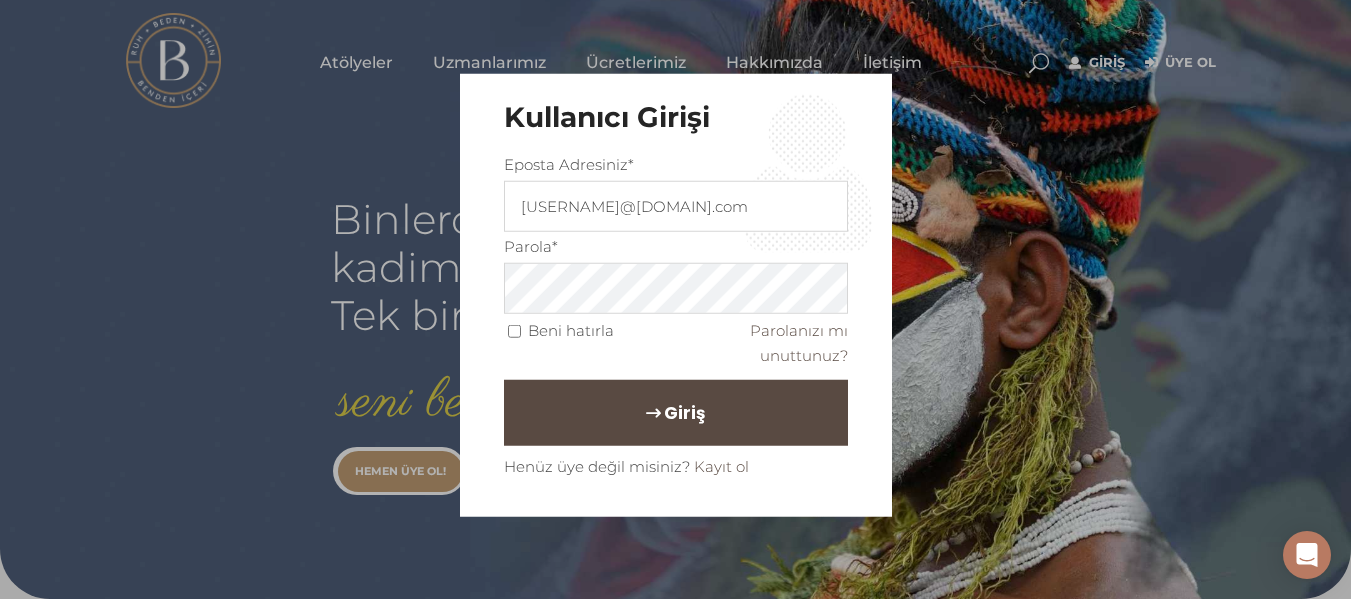 click on "Giriş" at bounding box center [676, 412] 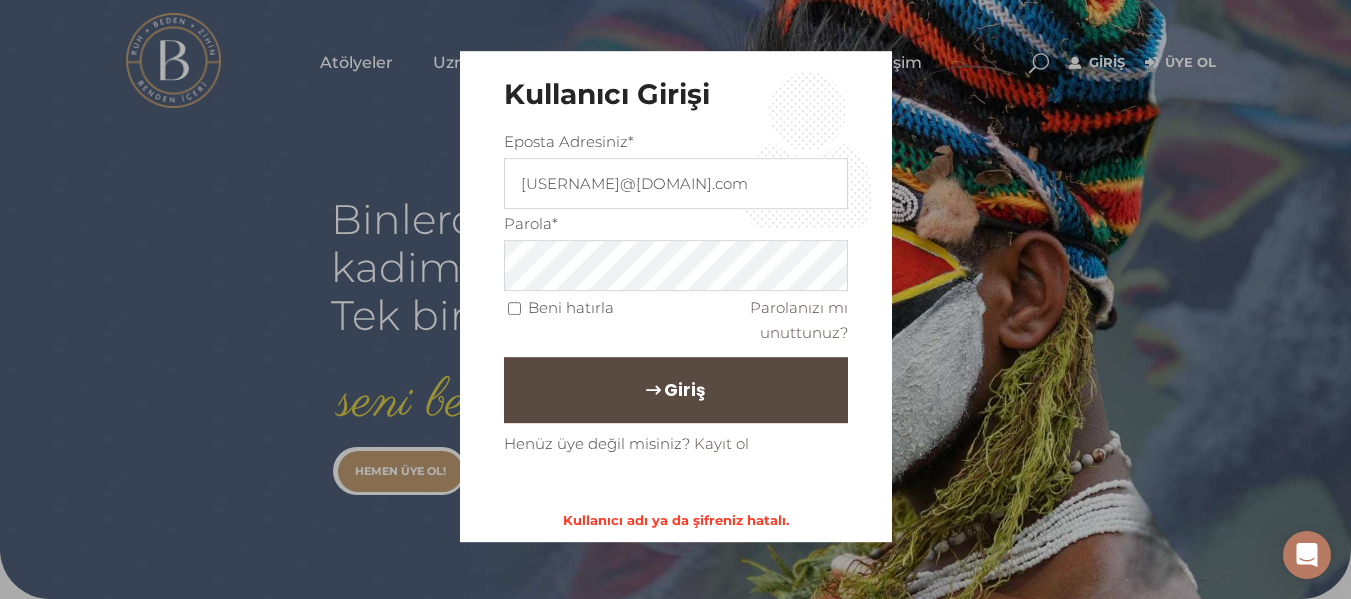 click on "Giriş" at bounding box center [676, 390] 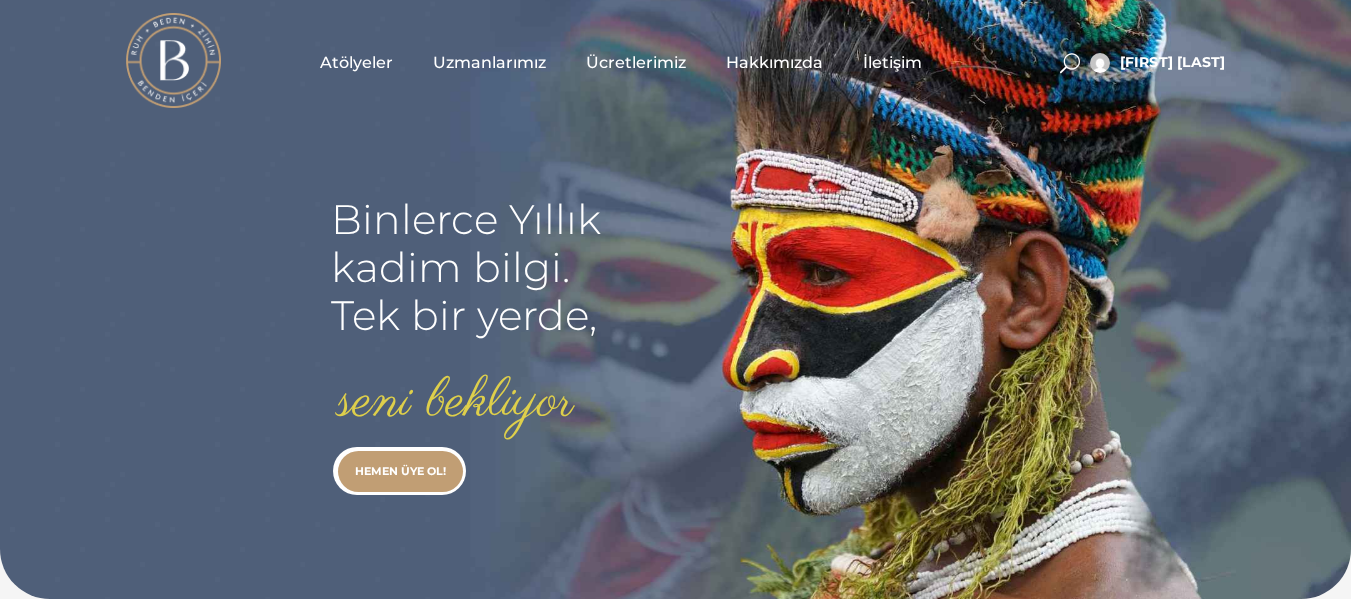 scroll, scrollTop: 0, scrollLeft: 0, axis: both 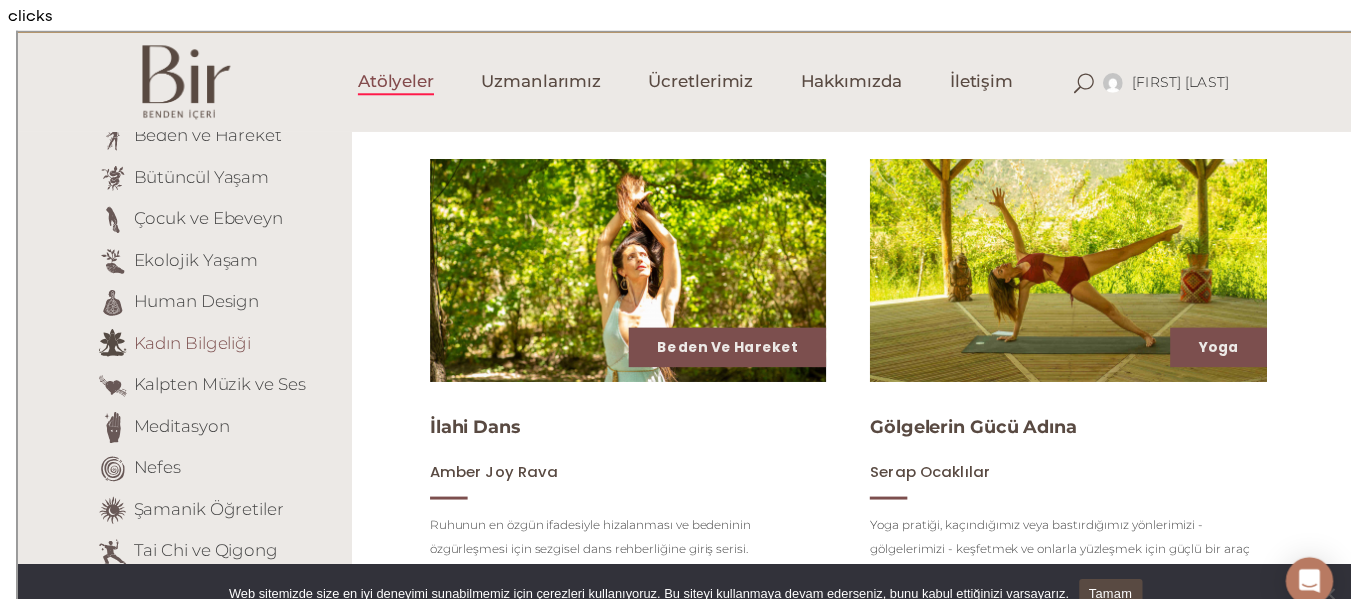 click on "Kadın Bilgeliği" at bounding box center [176, 314] 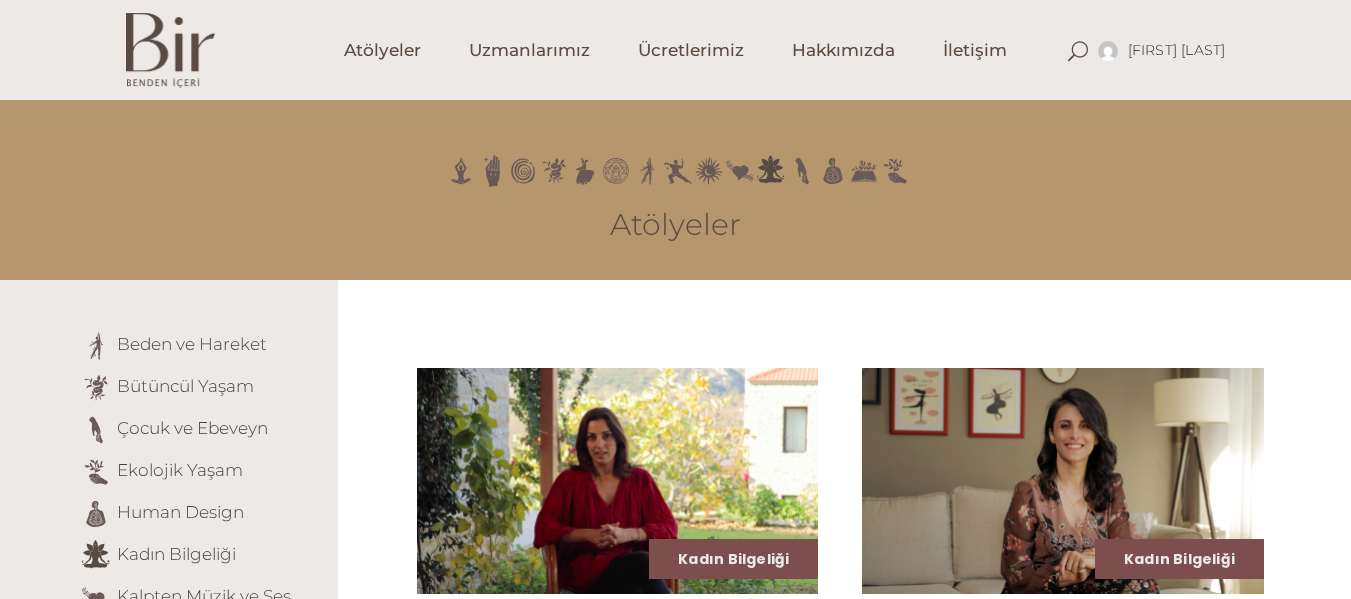 scroll, scrollTop: 0, scrollLeft: 0, axis: both 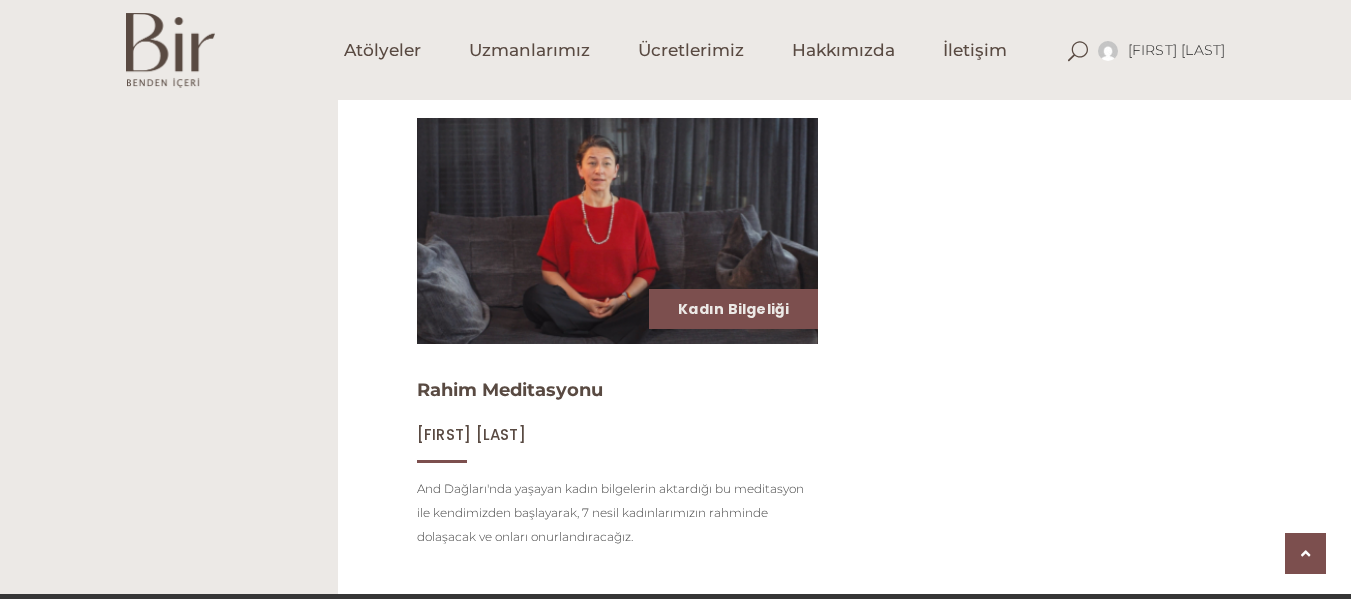 click at bounding box center (618, 231) 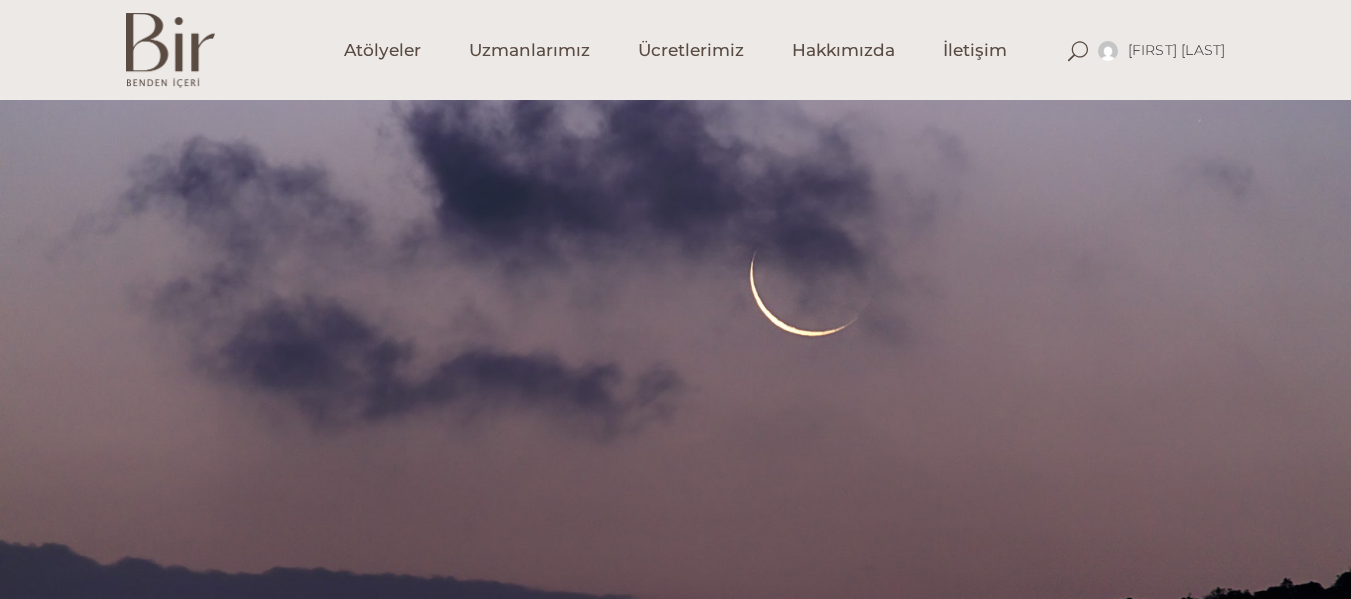 scroll, scrollTop: 0, scrollLeft: 0, axis: both 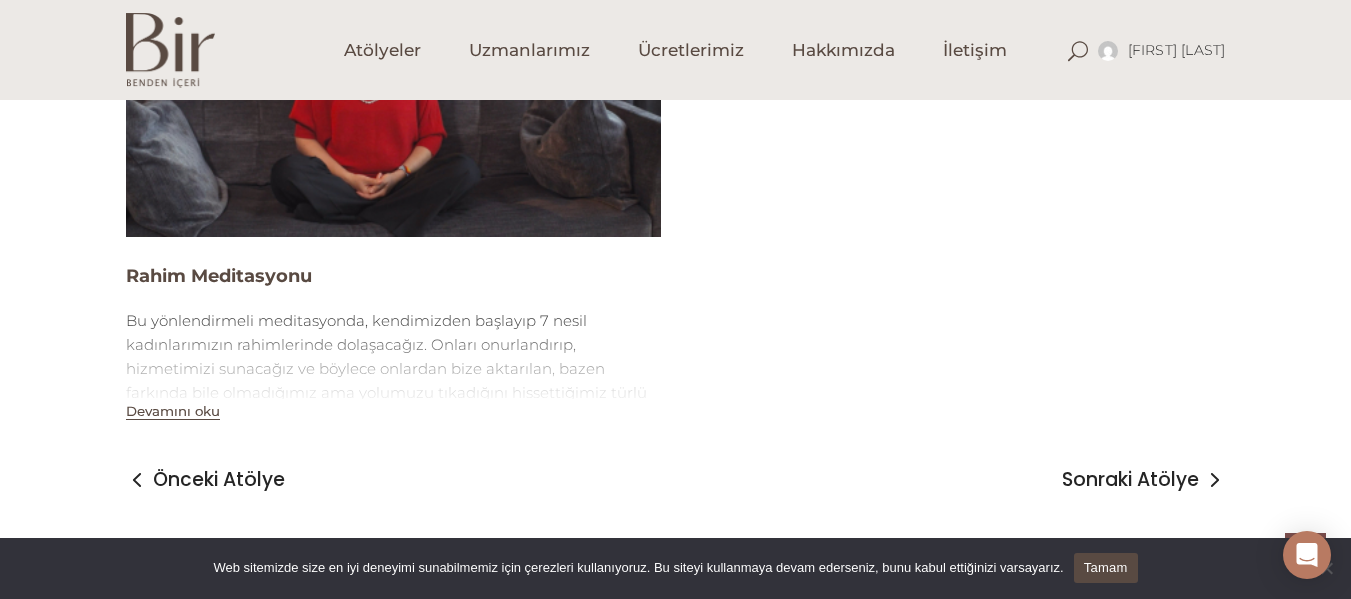 click at bounding box center [393, 86] 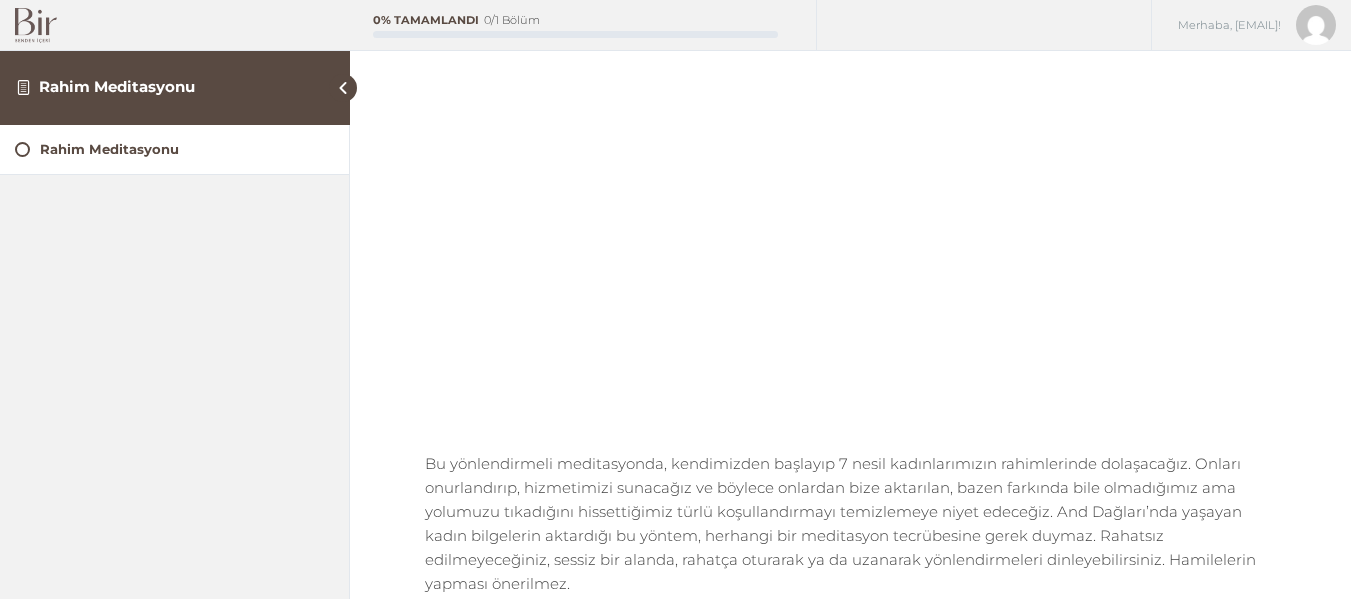 scroll, scrollTop: 240, scrollLeft: 0, axis: vertical 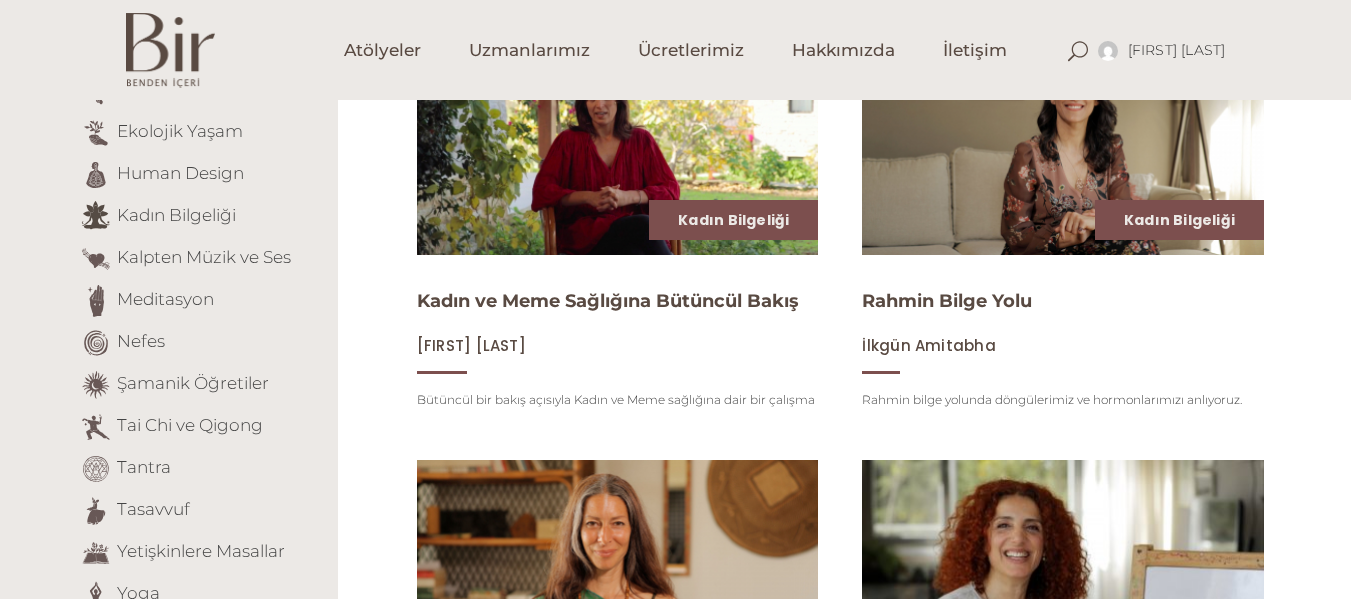 click at bounding box center [618, 142] 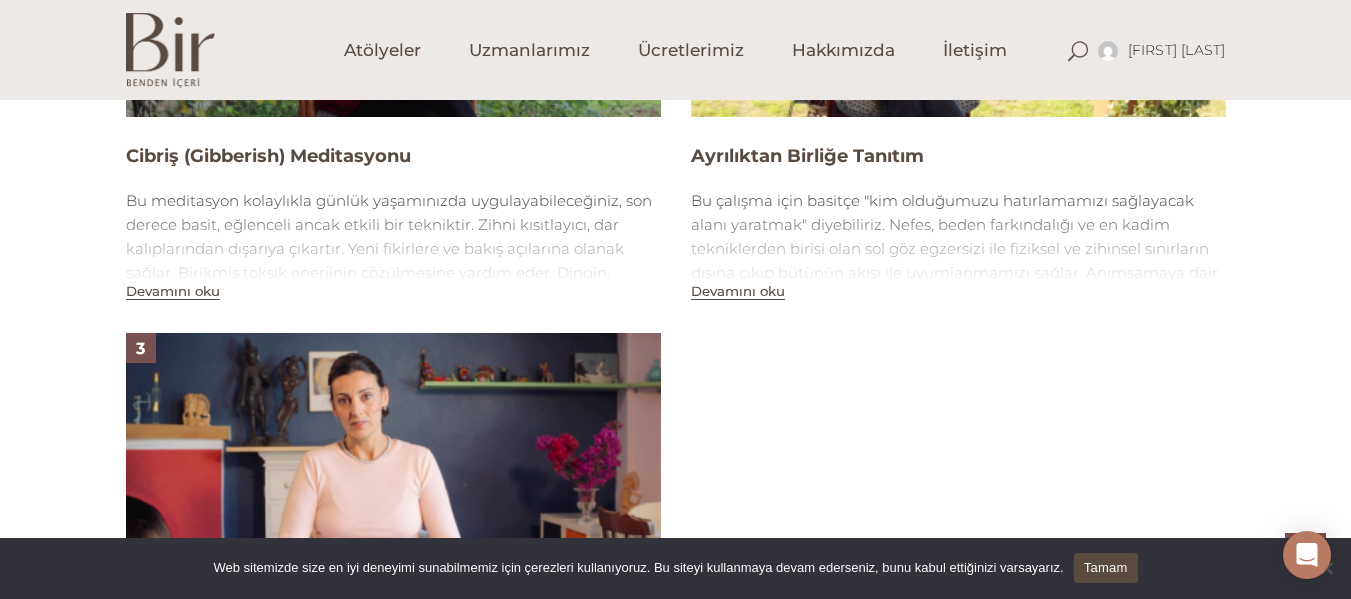 scroll, scrollTop: 1360, scrollLeft: 0, axis: vertical 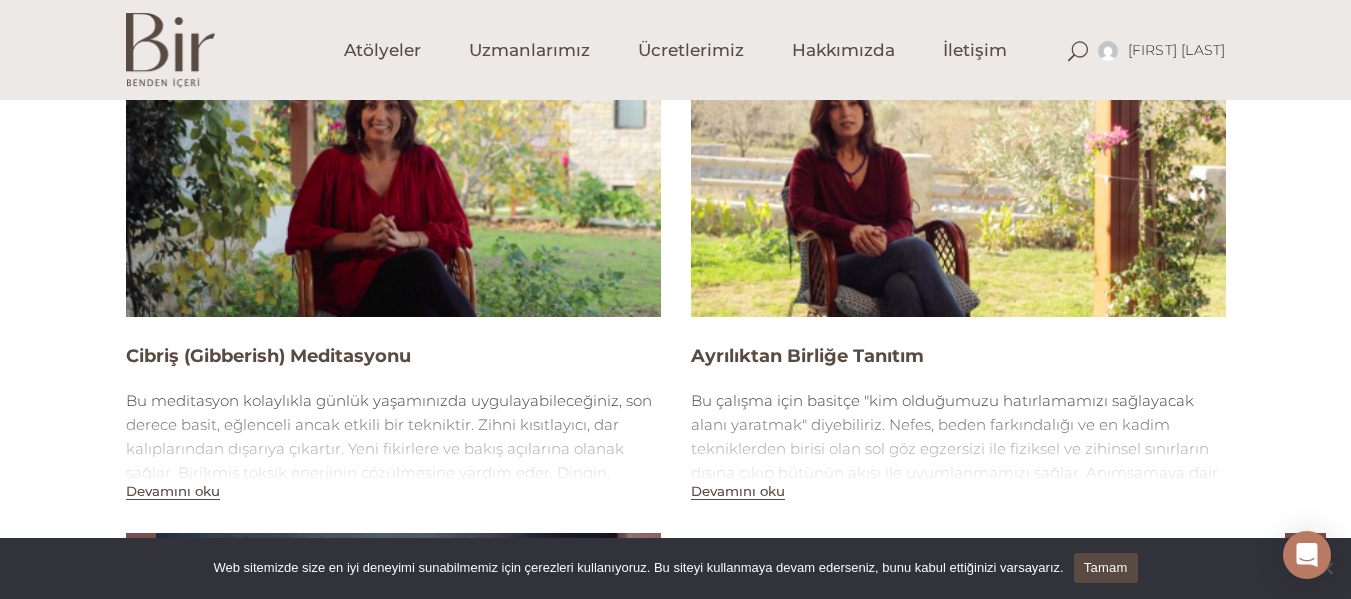 click at bounding box center [393, 166] 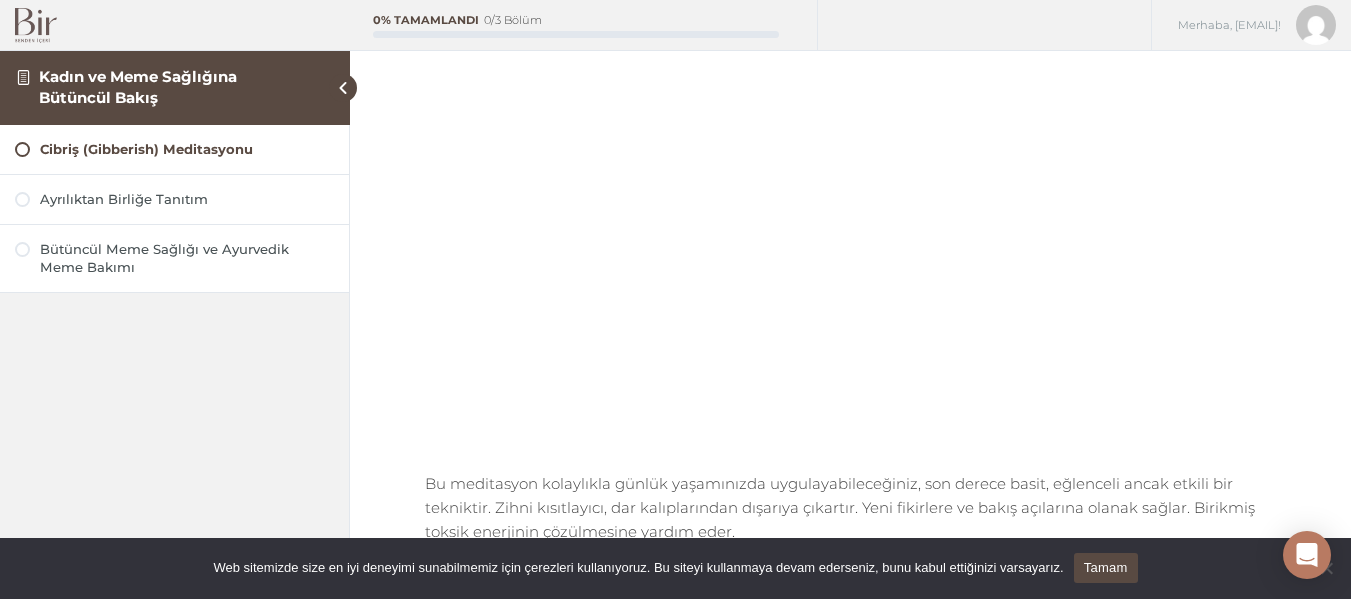 scroll, scrollTop: 240, scrollLeft: 0, axis: vertical 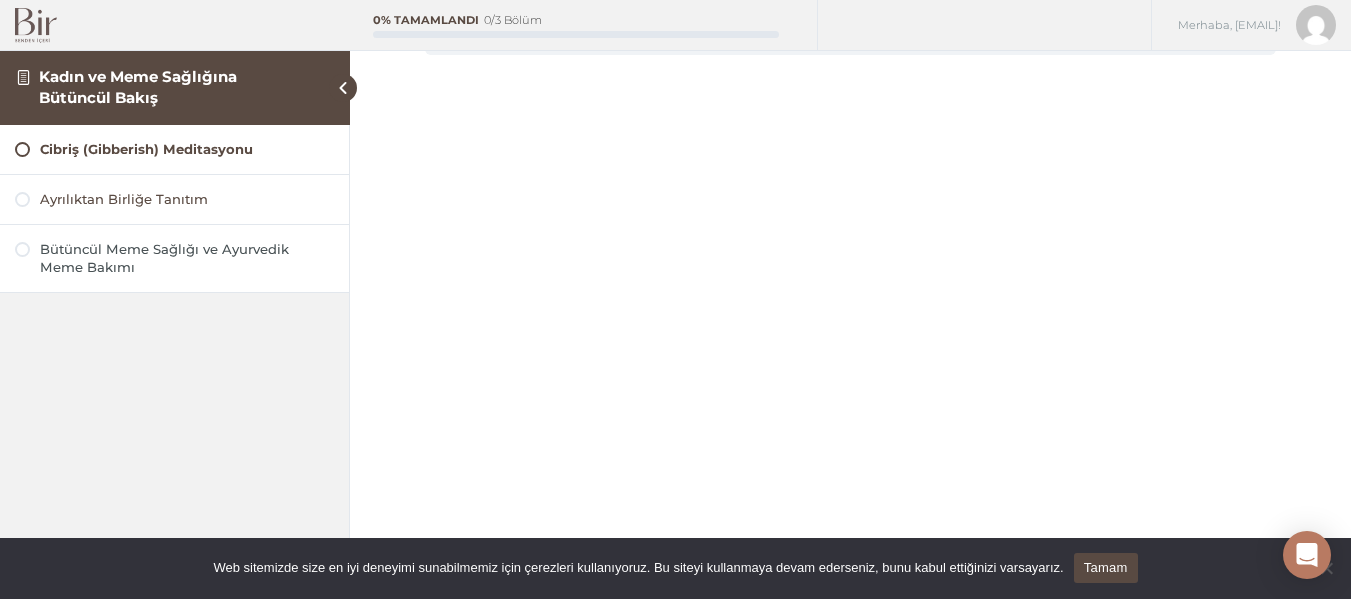 click on "Ayrılıktan Birliğe Tanıtım" at bounding box center [187, 199] 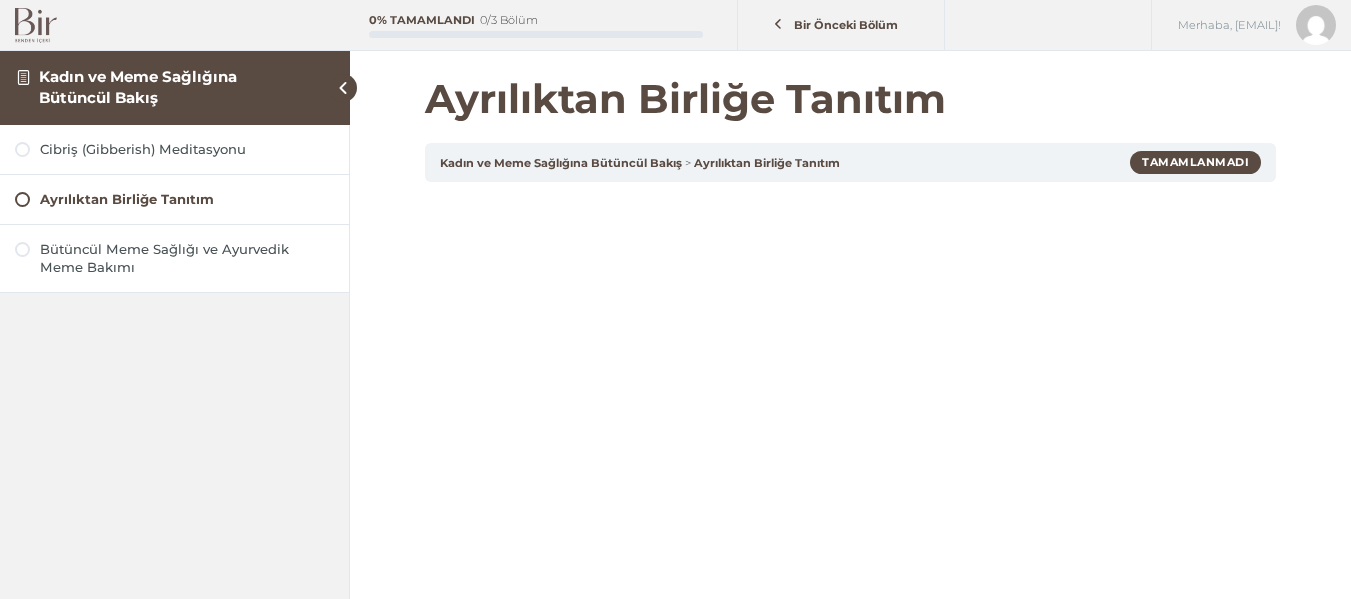 scroll, scrollTop: 0, scrollLeft: 0, axis: both 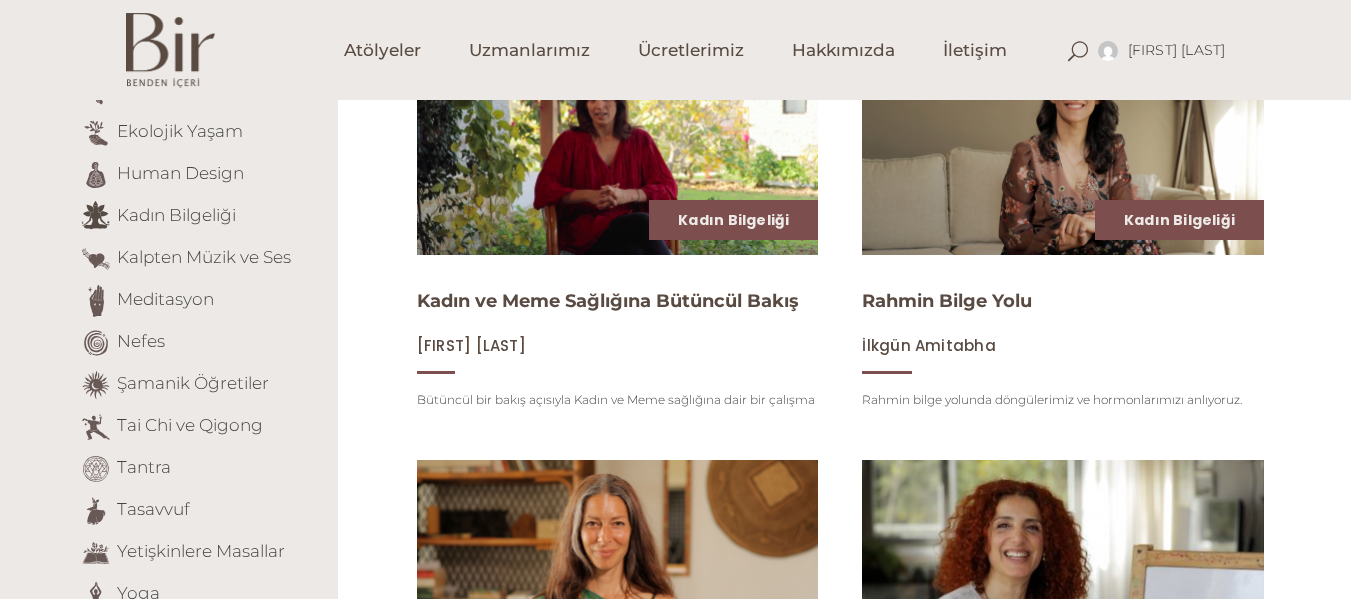 click at bounding box center [1063, 142] 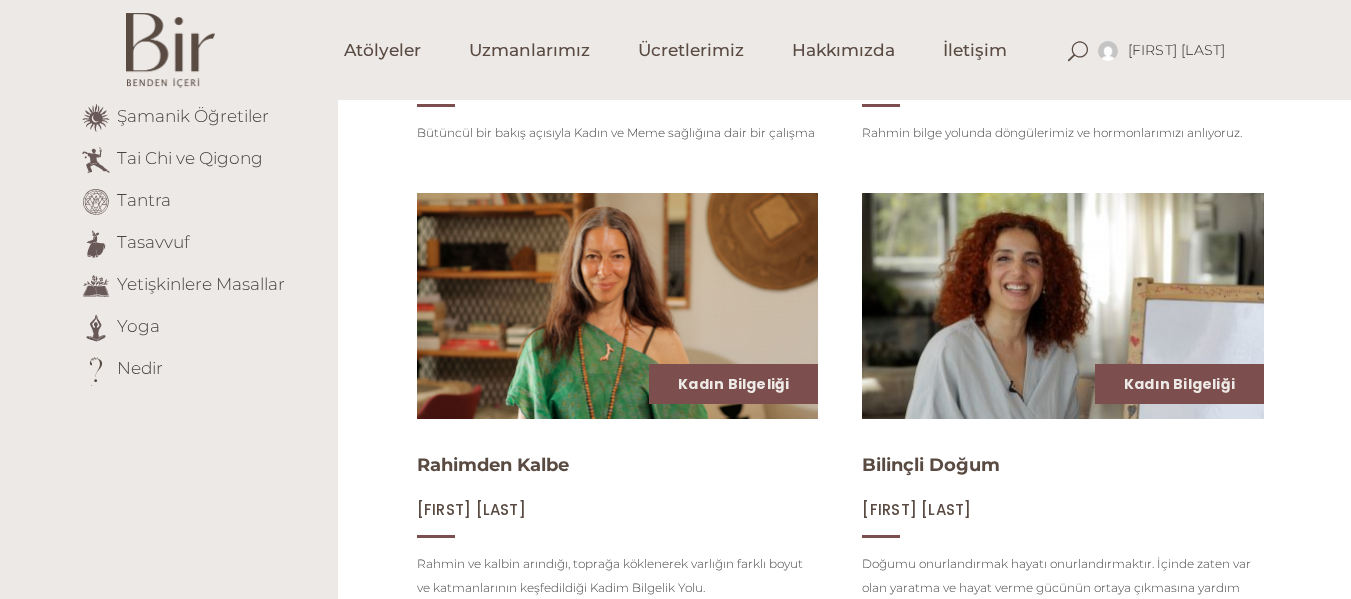 scroll, scrollTop: 646, scrollLeft: 0, axis: vertical 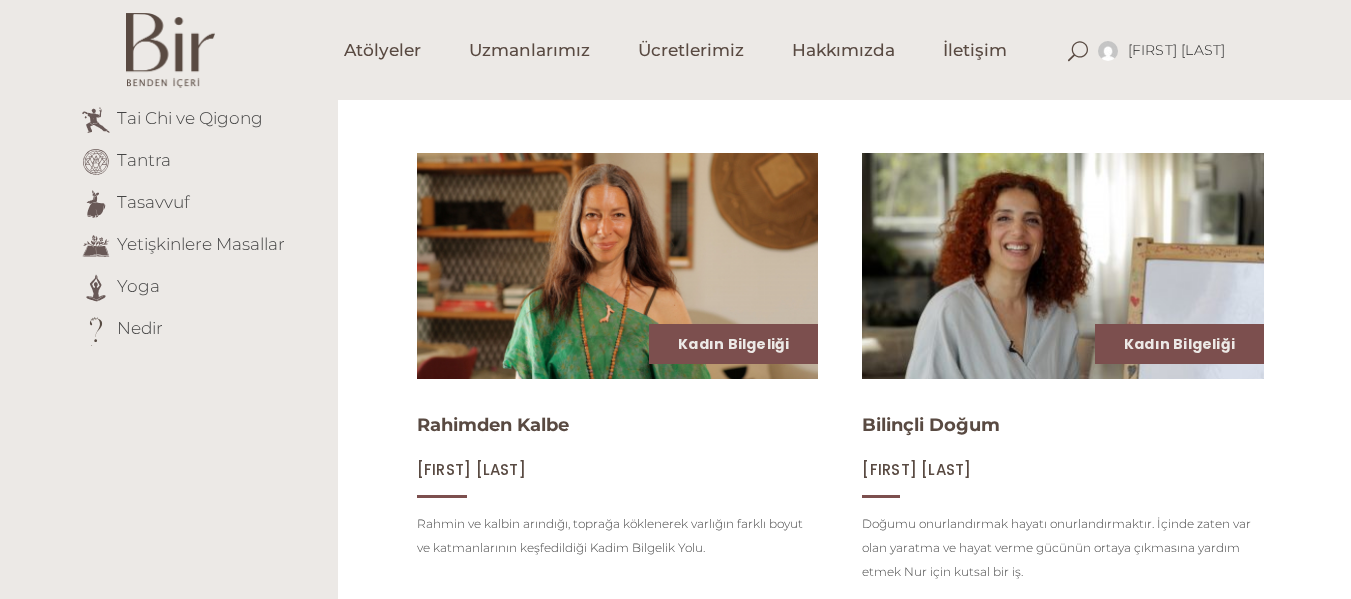 click at bounding box center (618, 266) 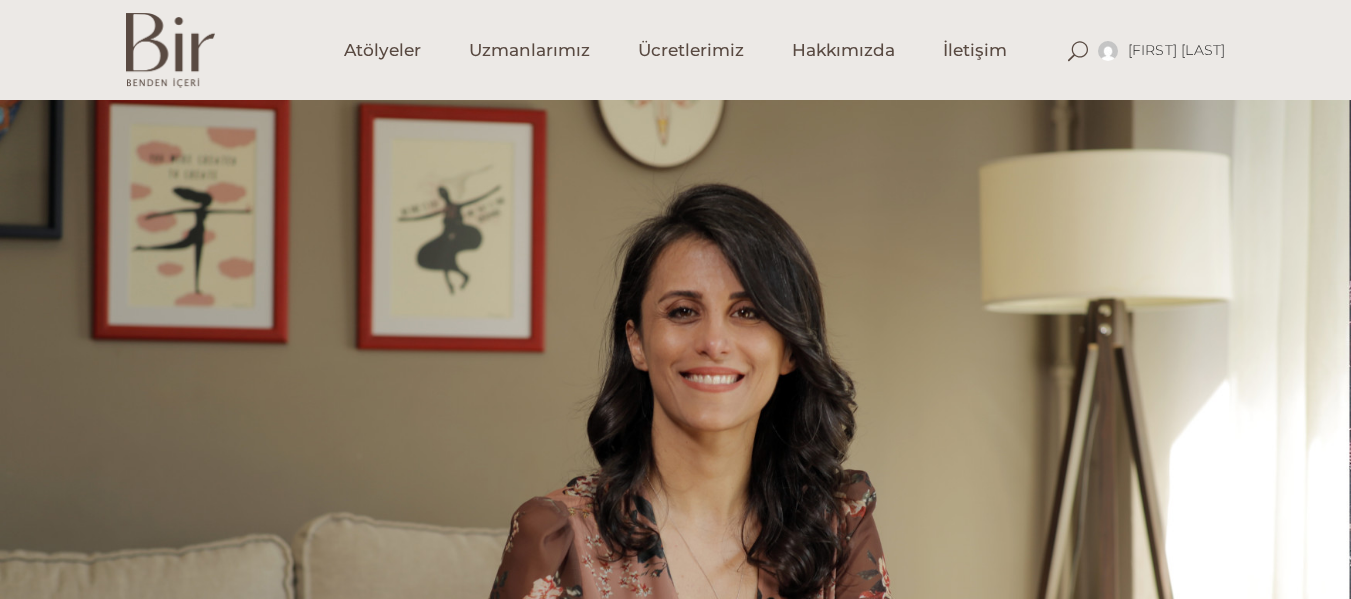 scroll, scrollTop: 203, scrollLeft: 0, axis: vertical 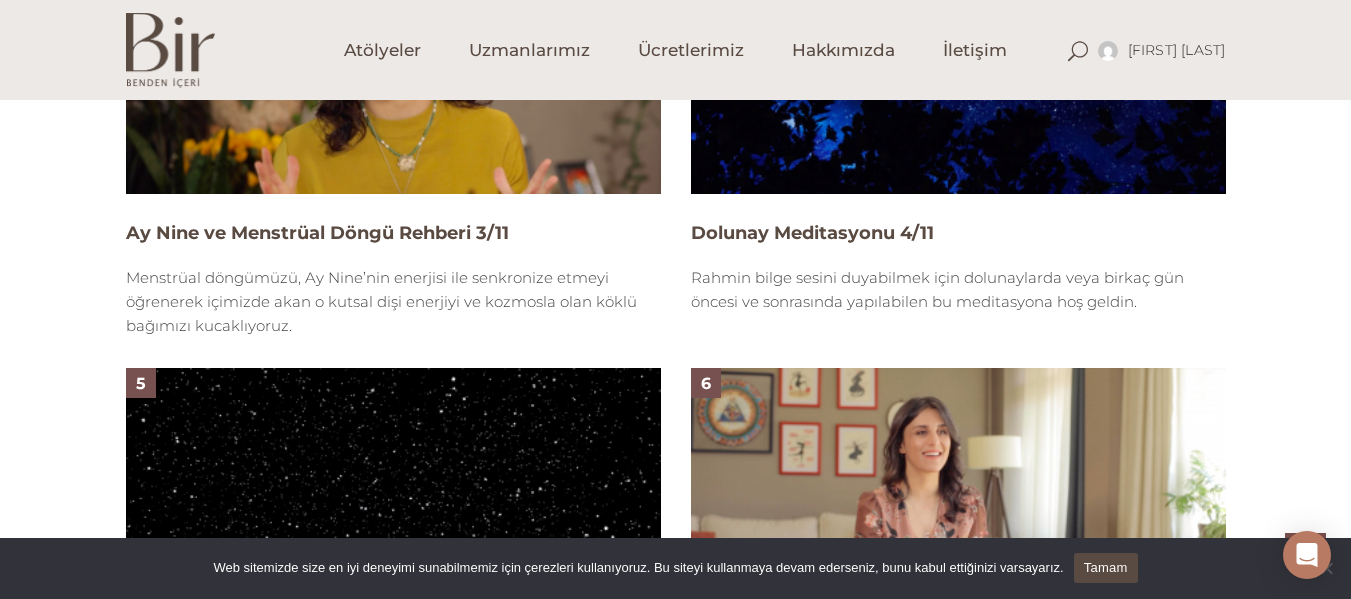 click at bounding box center (958, 43) 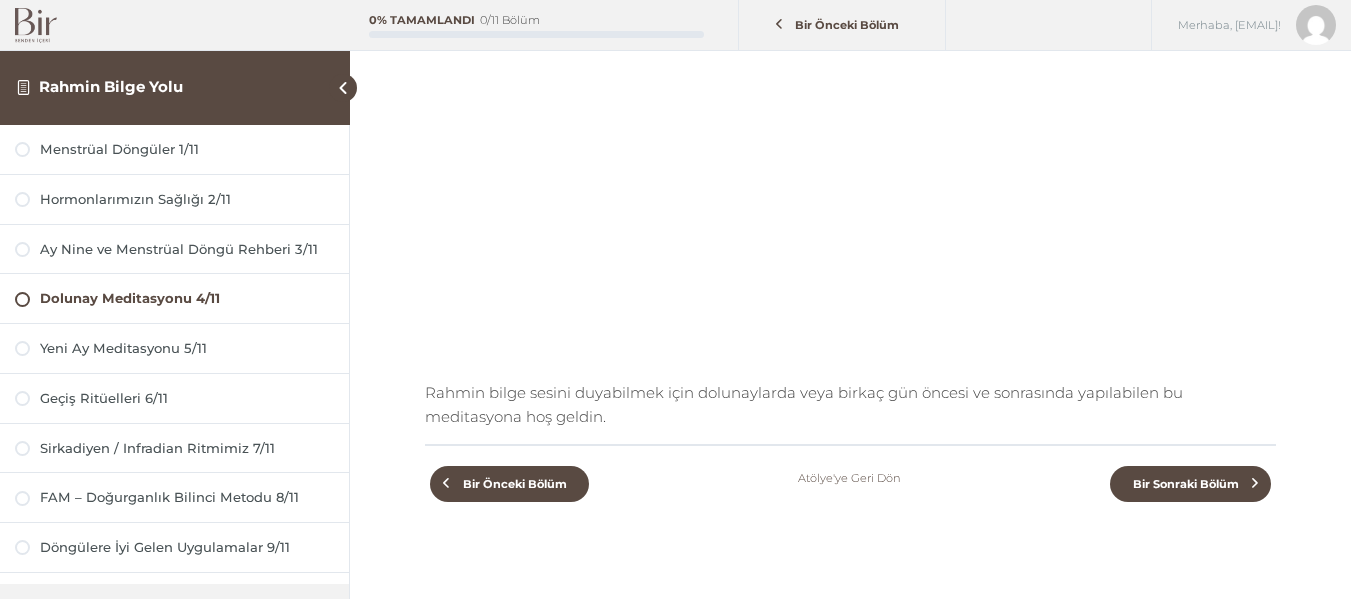scroll, scrollTop: 360, scrollLeft: 0, axis: vertical 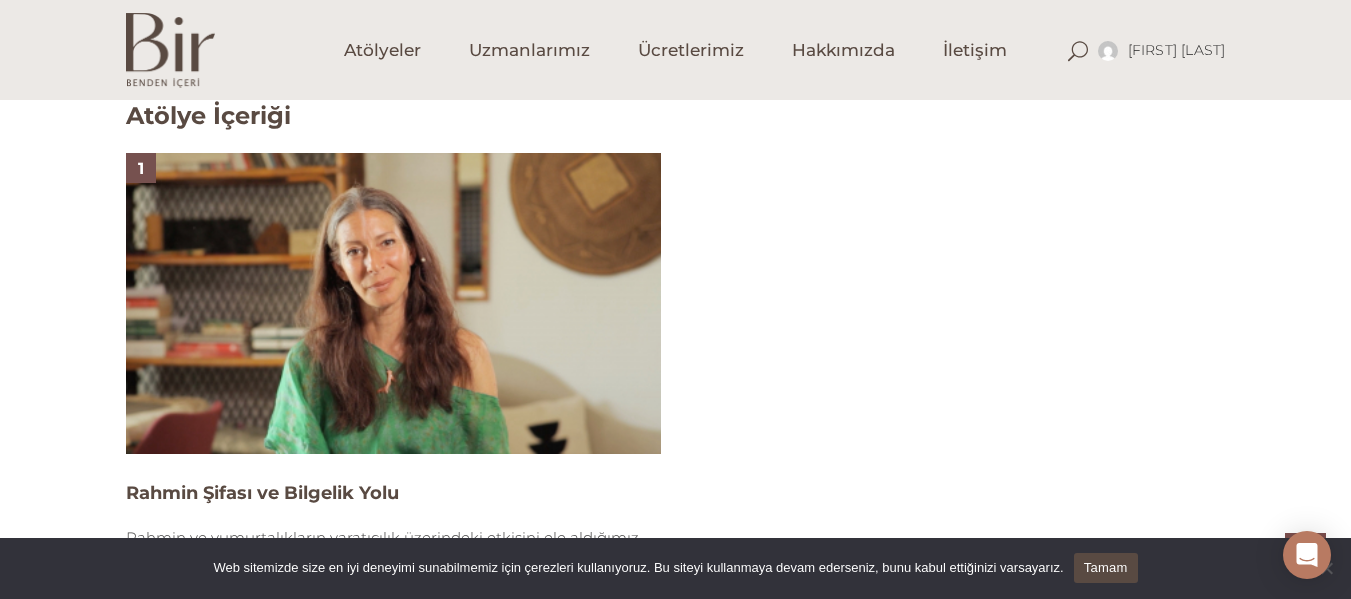 click at bounding box center [393, 303] 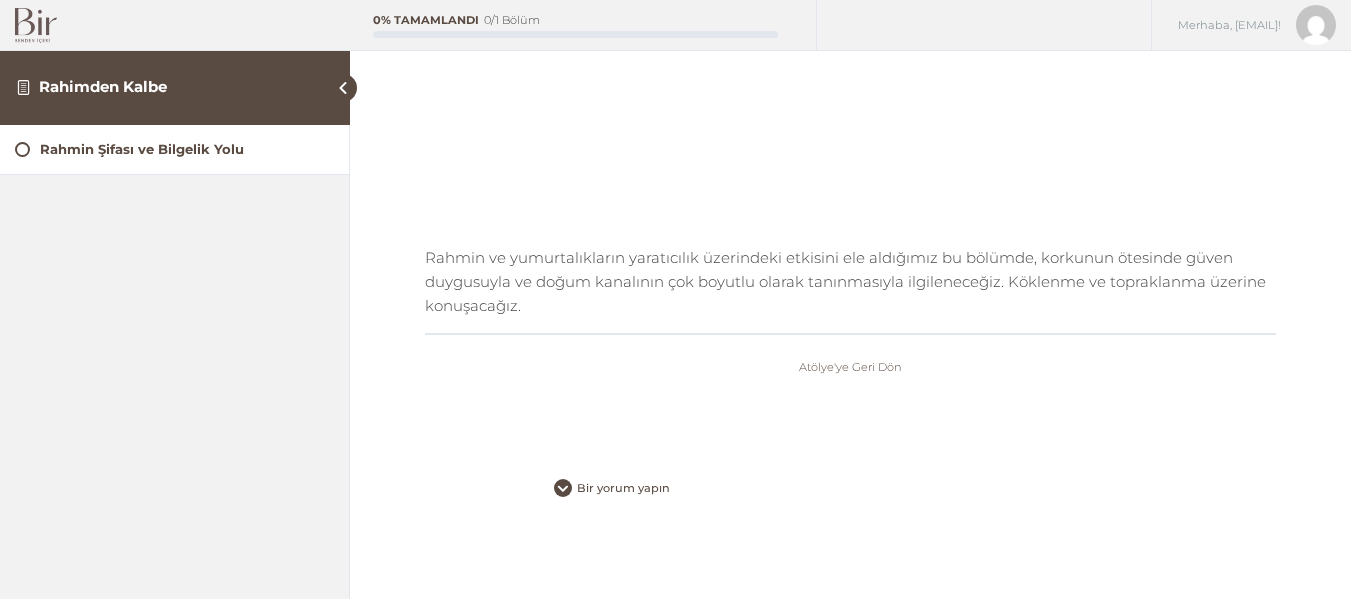 scroll, scrollTop: 400, scrollLeft: 0, axis: vertical 